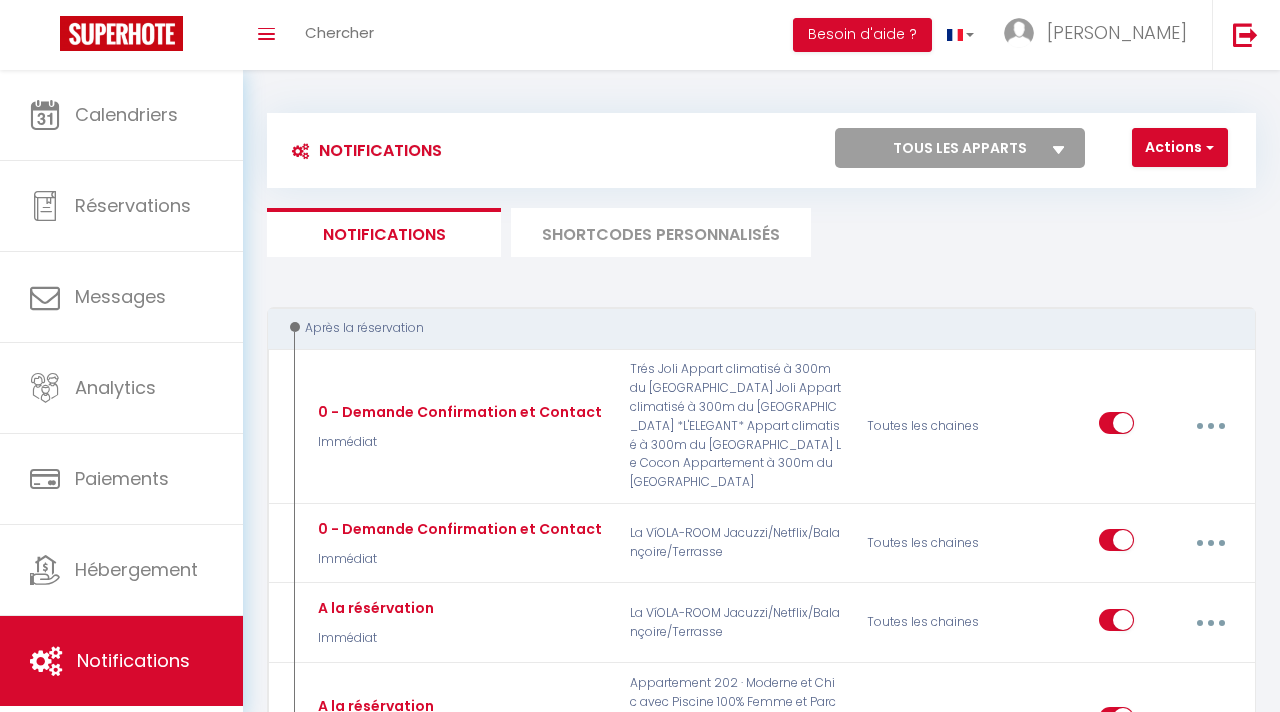 scroll, scrollTop: 40, scrollLeft: 0, axis: vertical 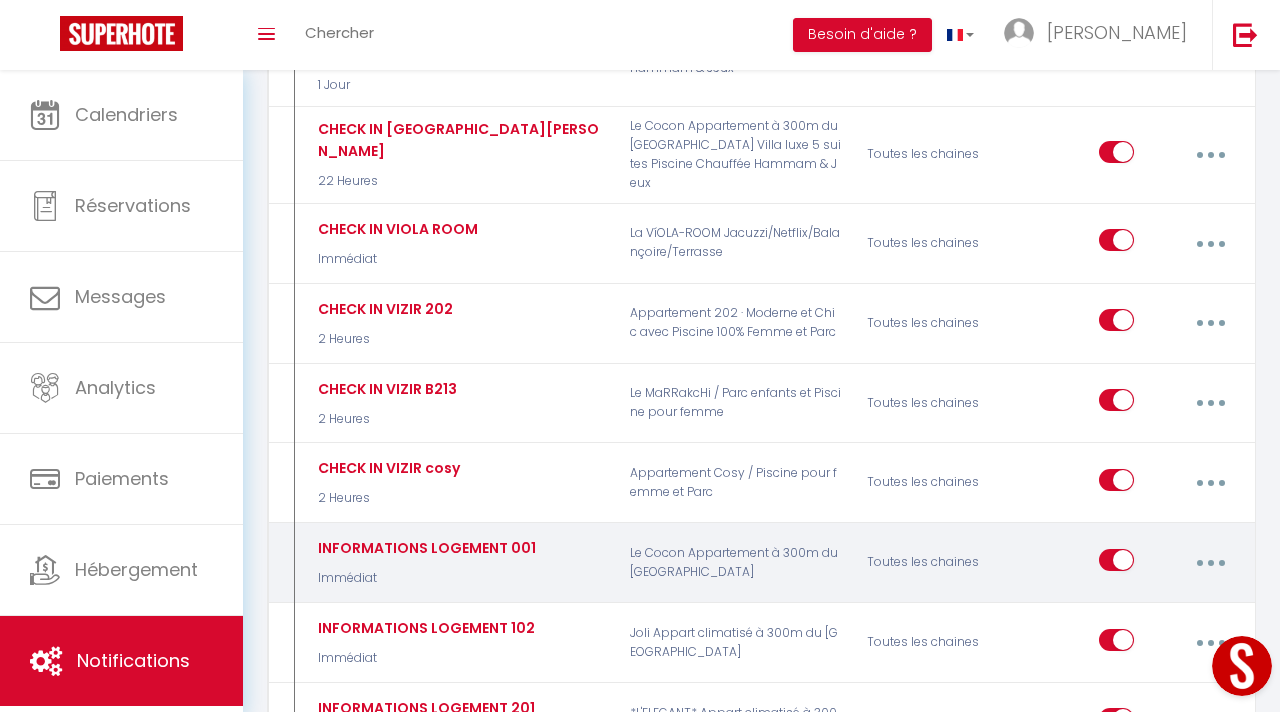 click at bounding box center [1211, 563] 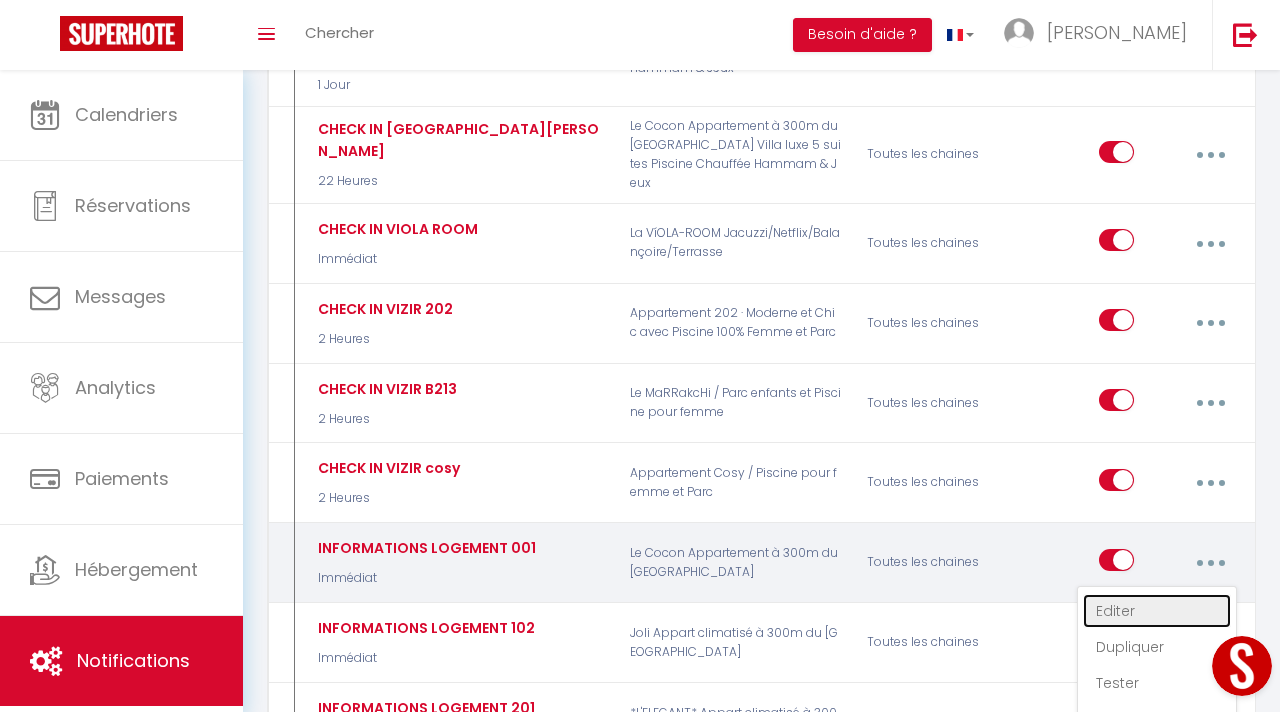 click on "Editer" at bounding box center [1157, 611] 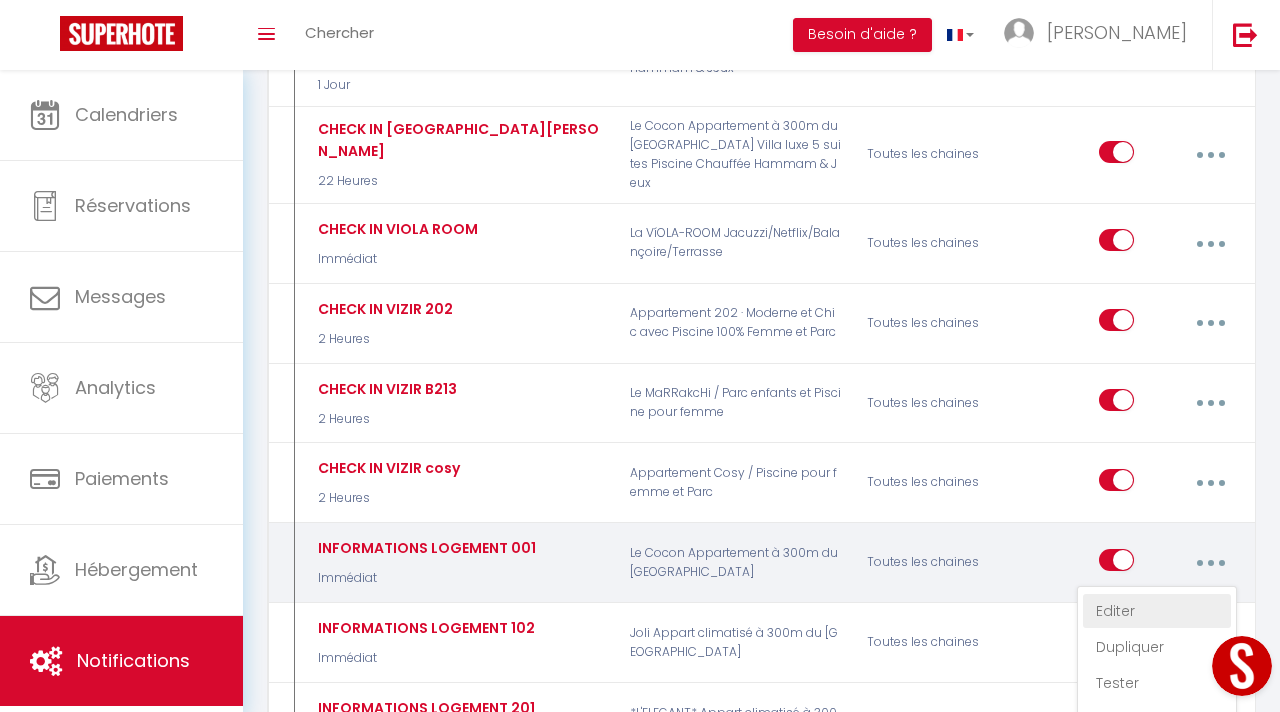 type on "INFORMATIONS LOGEMENT 001" 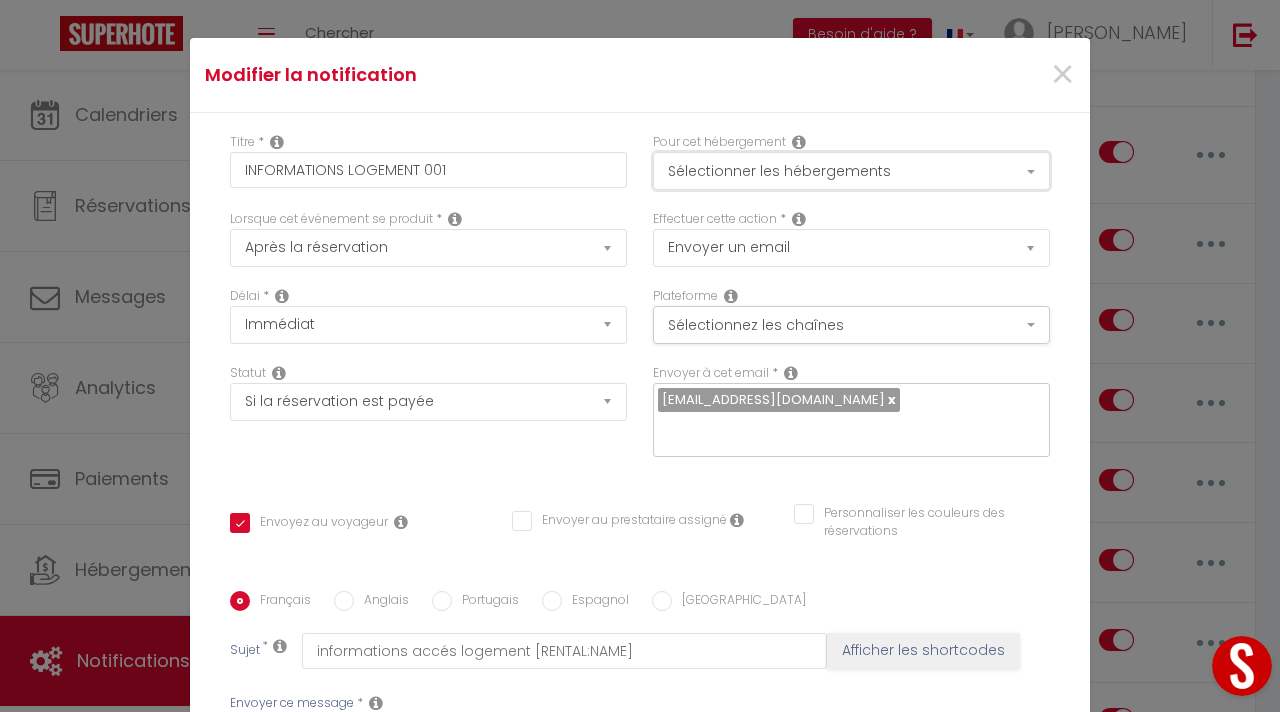 click on "Sélectionner les hébergements" at bounding box center [851, 171] 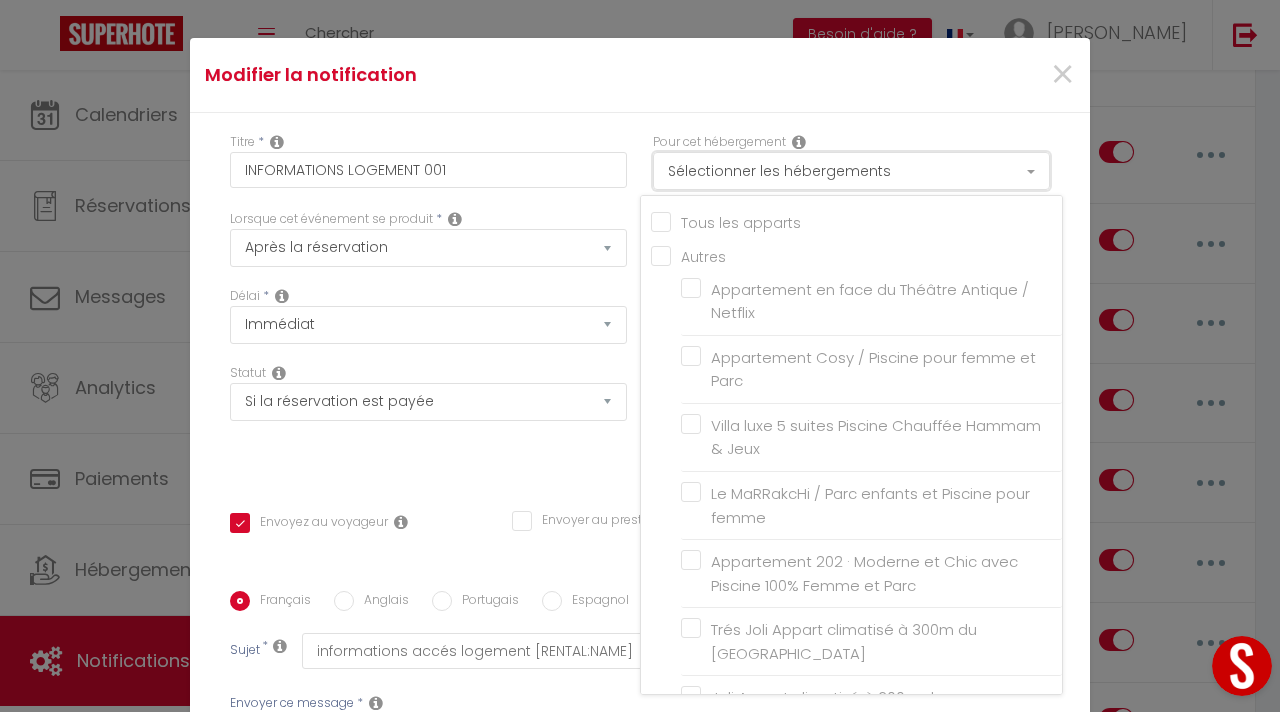 type 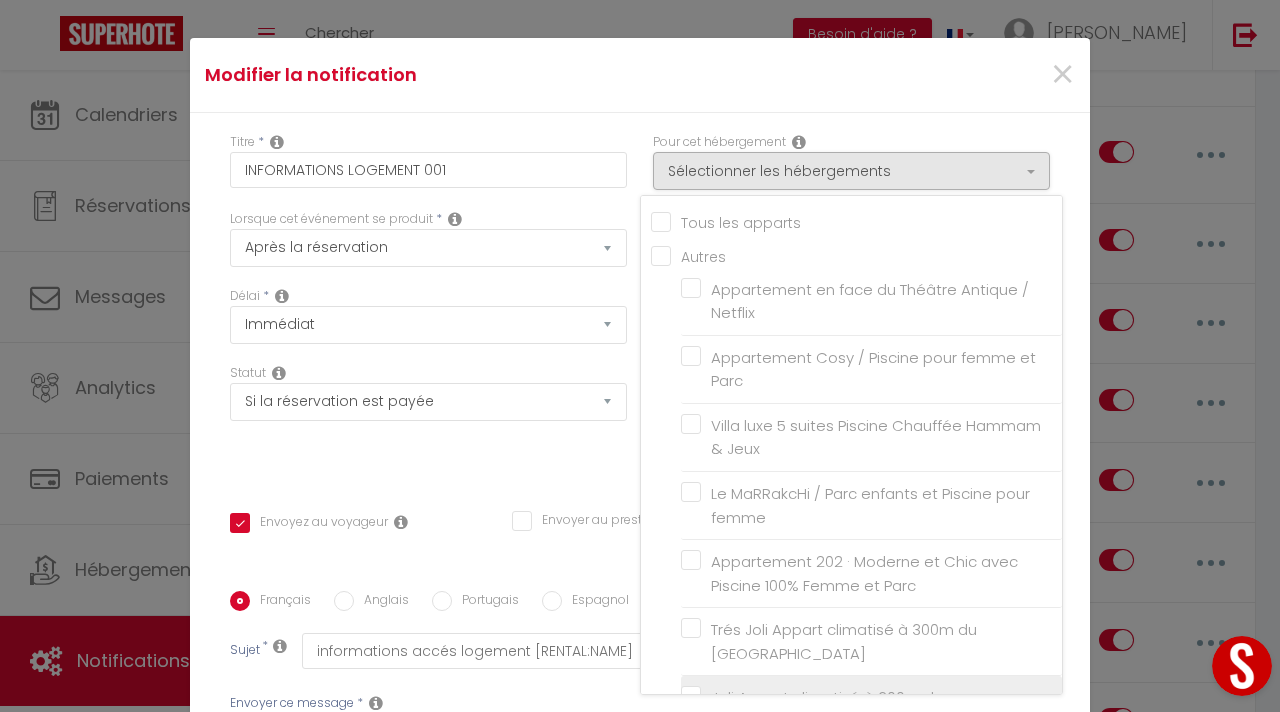 drag, startPoint x: 1077, startPoint y: 152, endPoint x: 885, endPoint y: 678, distance: 559.9464 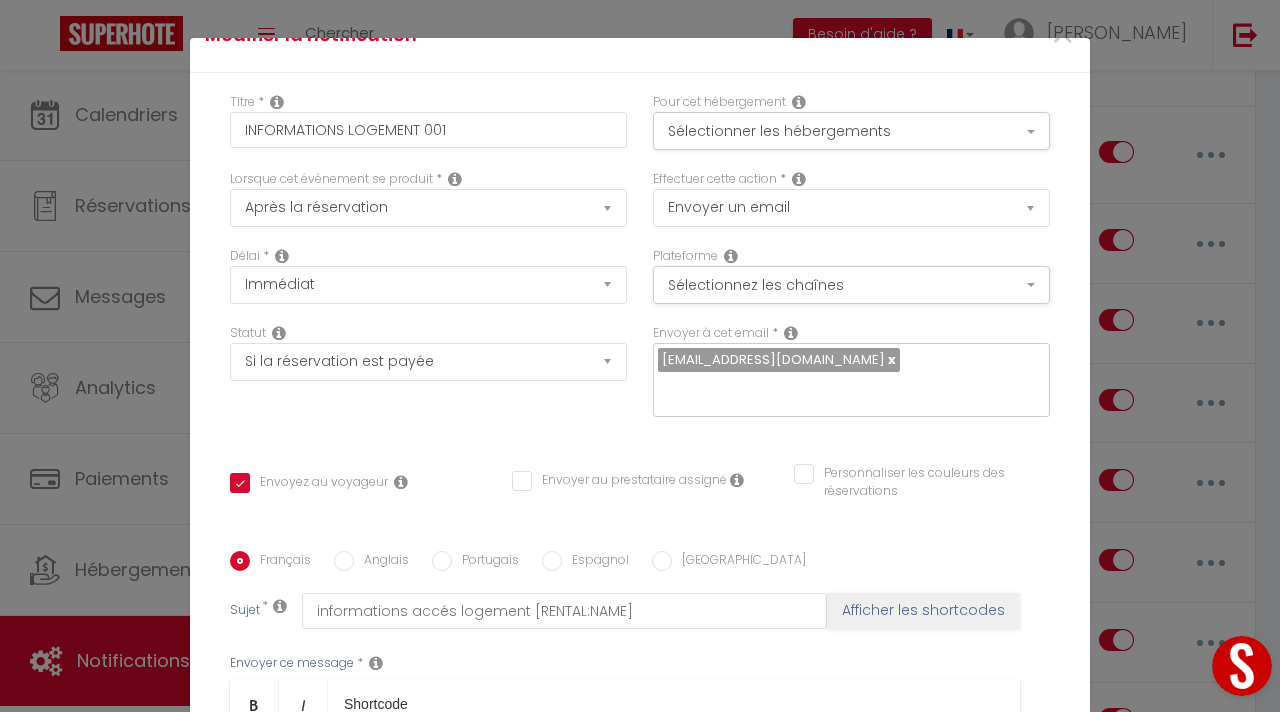 scroll, scrollTop: 80, scrollLeft: 0, axis: vertical 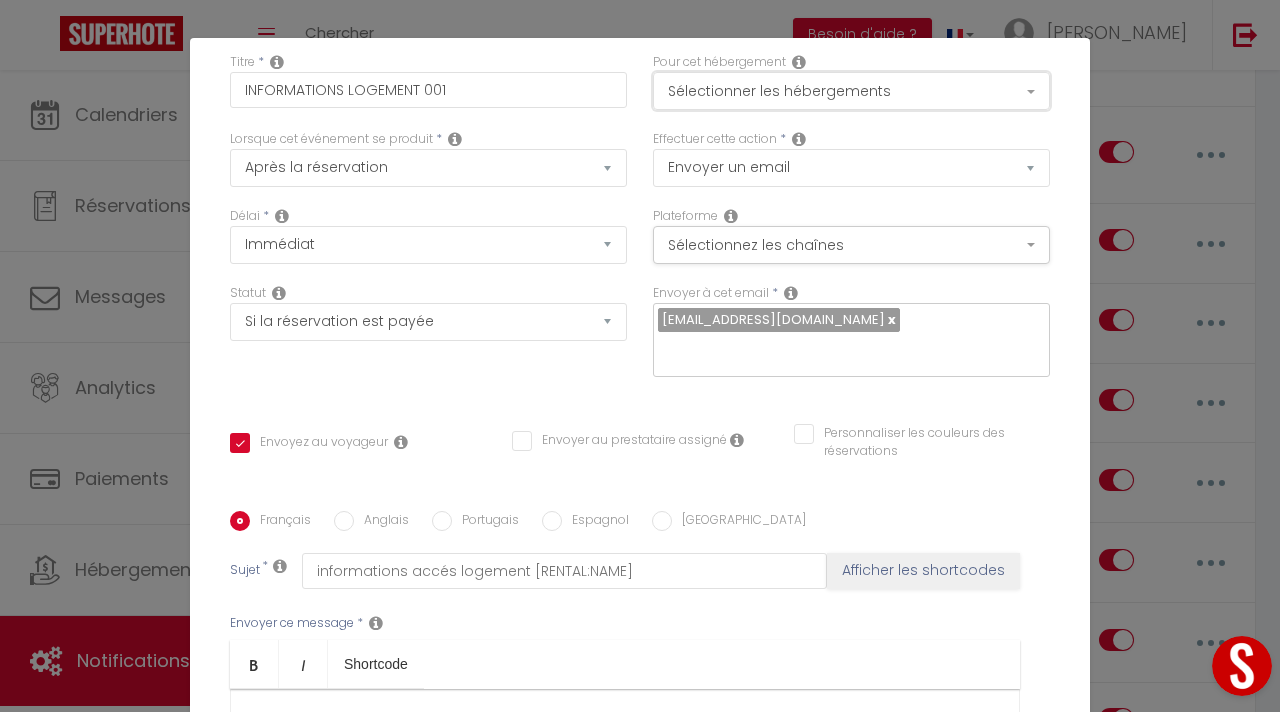 click on "Sélectionner les hébergements" at bounding box center [851, 91] 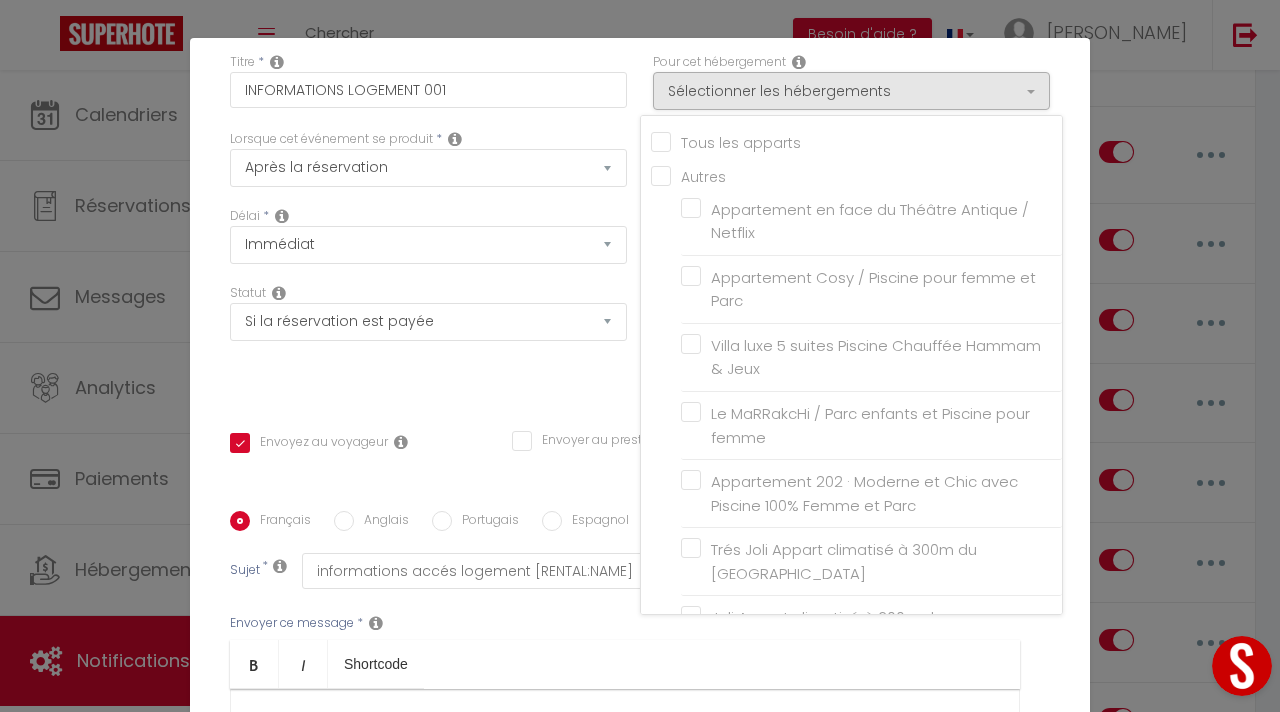 click on "Tous les apparts
Autres
Appartement en face du Théâtre Antique / Netflix
Appartement Cosy / Piscine pour femme et Parc
Villa luxe 5 suites Piscine Chauffée Hammam & Jeux
Le MaRRakcHi / Parc enfants et Piscine pour femme
Appartement 202 · Moderne et Chic avec Piscine 100% Femme et Parc
Trés Joli Appart climatisé à 300m du [GEOGRAPHIC_DATA]" at bounding box center (851, 365) 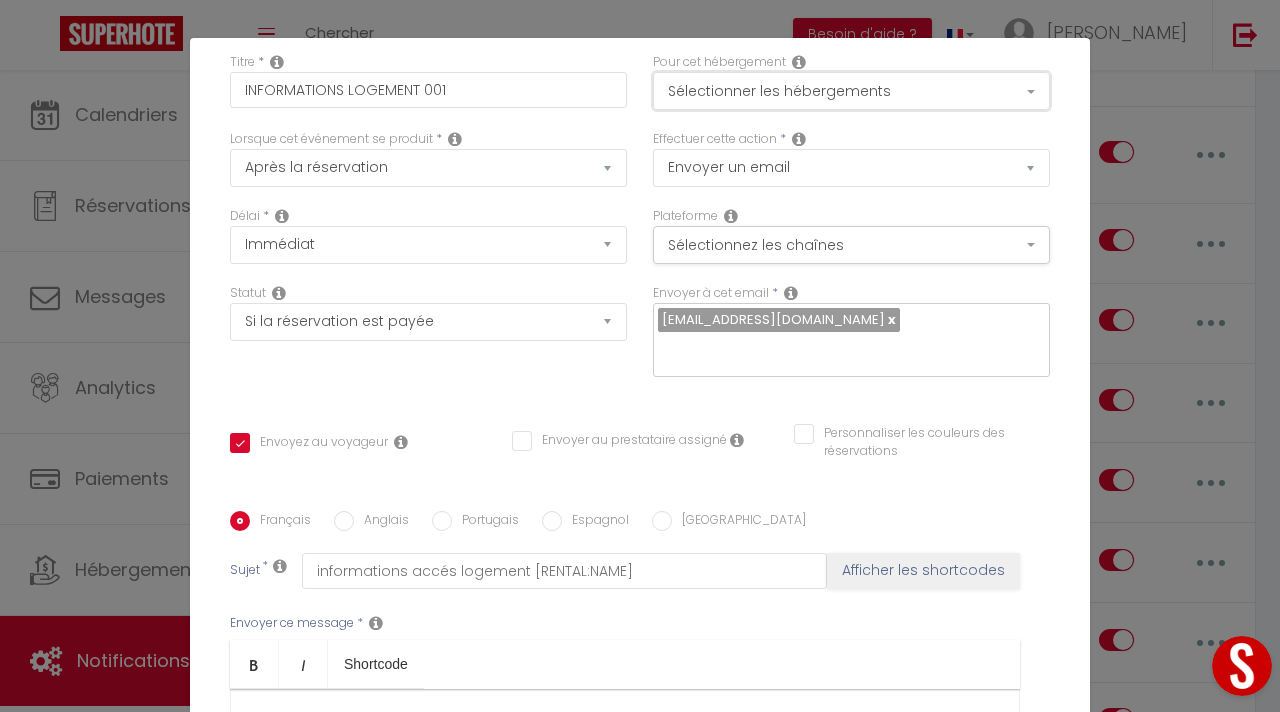click on "Sélectionner les hébergements" at bounding box center (851, 91) 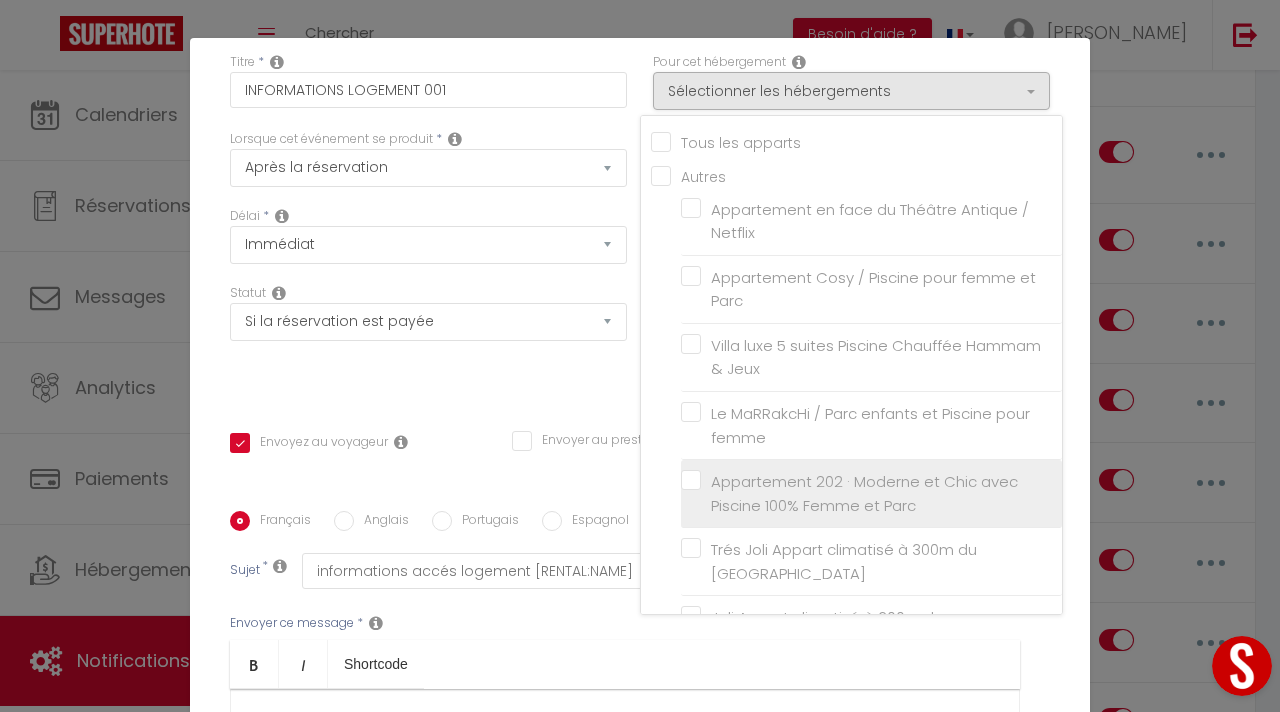 drag, startPoint x: 834, startPoint y: 133, endPoint x: 839, endPoint y: 486, distance: 353.0354 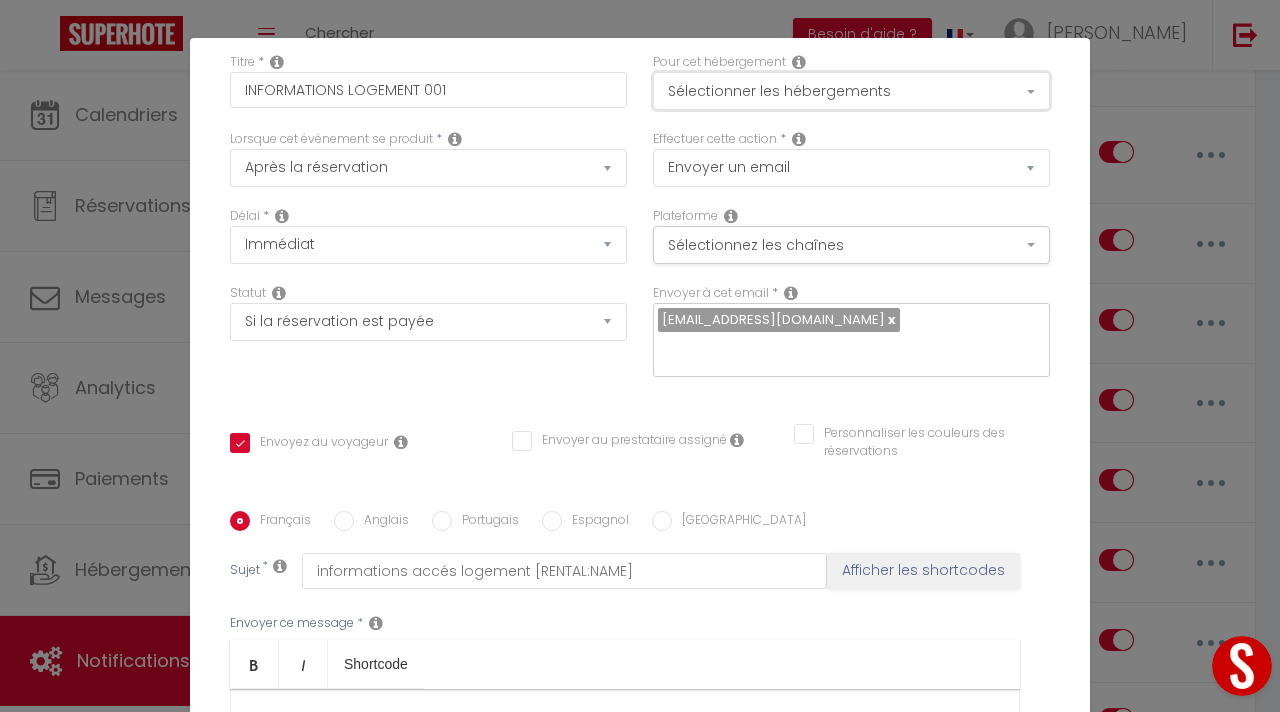 click on "Sélectionner les hébergements" at bounding box center [851, 91] 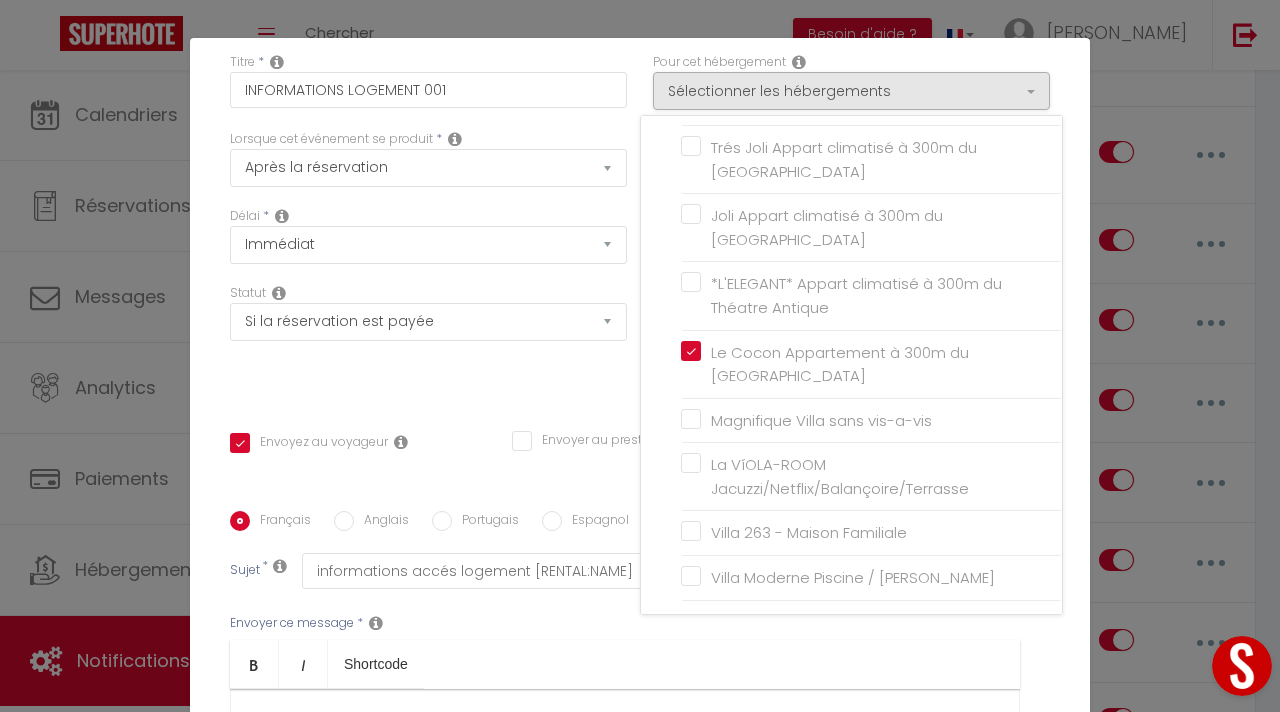 scroll, scrollTop: 0, scrollLeft: 0, axis: both 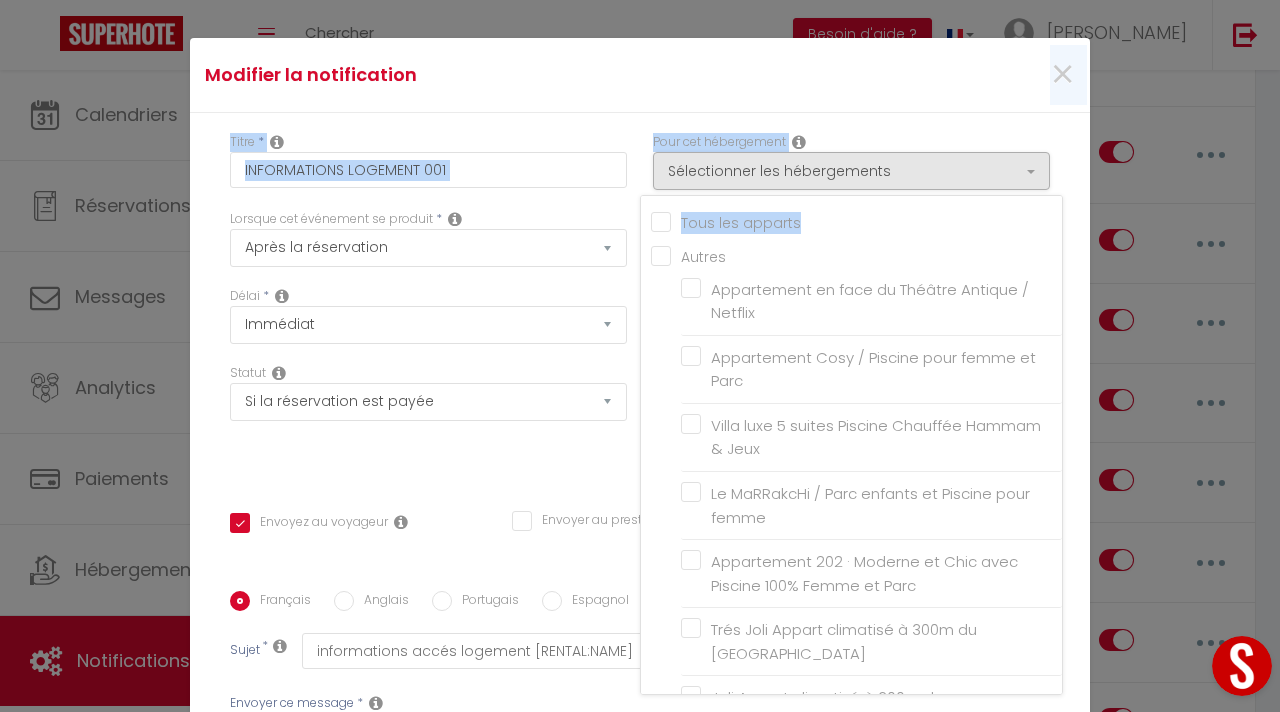drag, startPoint x: 1051, startPoint y: 158, endPoint x: 1011, endPoint y: 8, distance: 155.24174 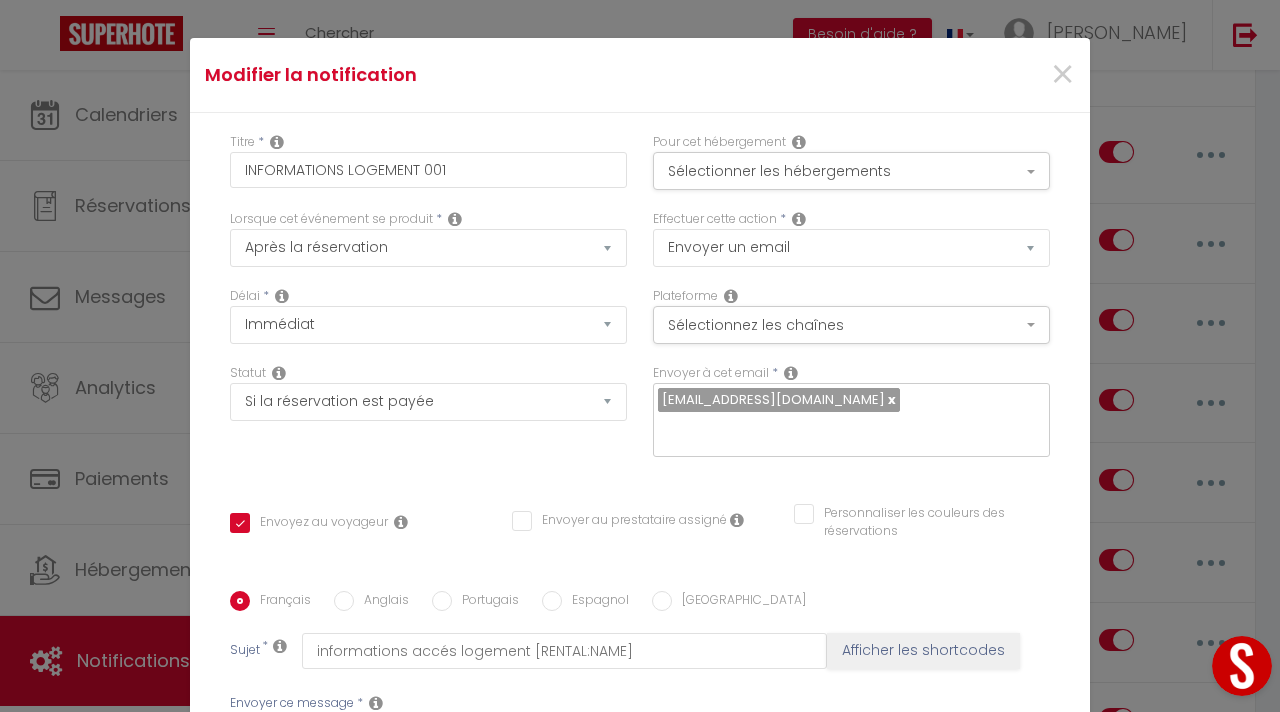 click on "Modifier la notification   ×" at bounding box center (640, 75) 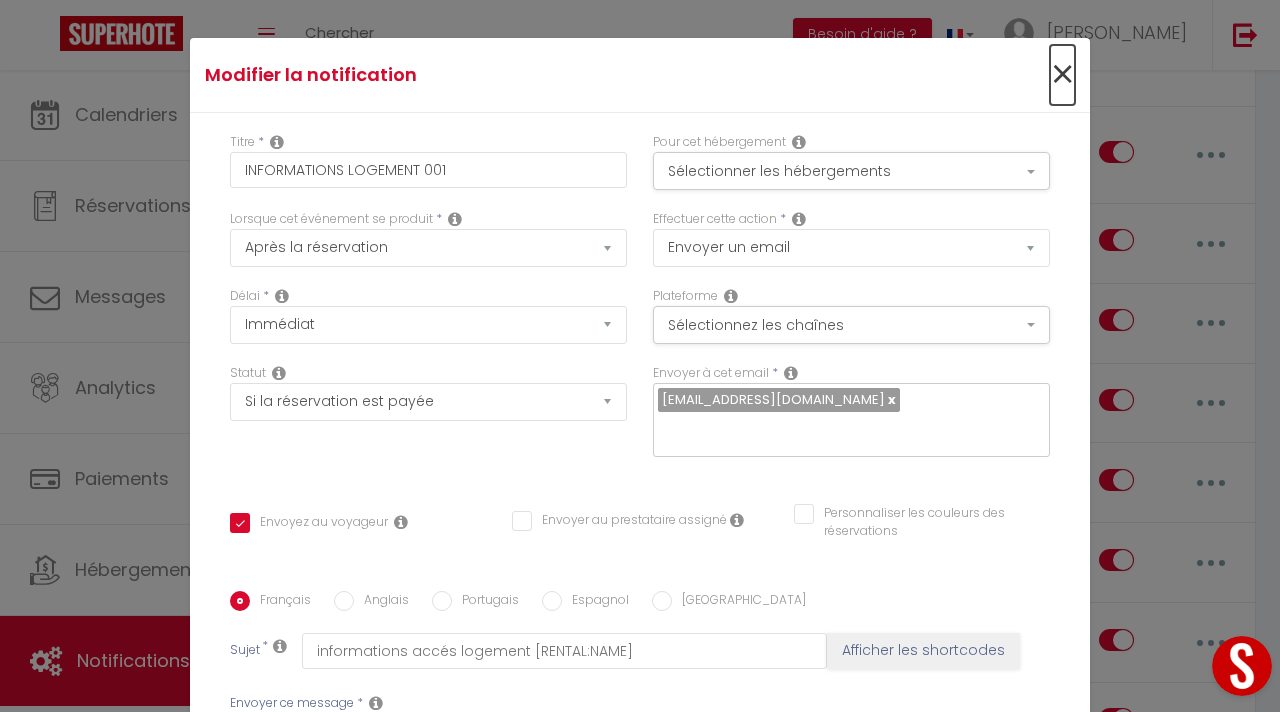 click on "×" at bounding box center [1062, 75] 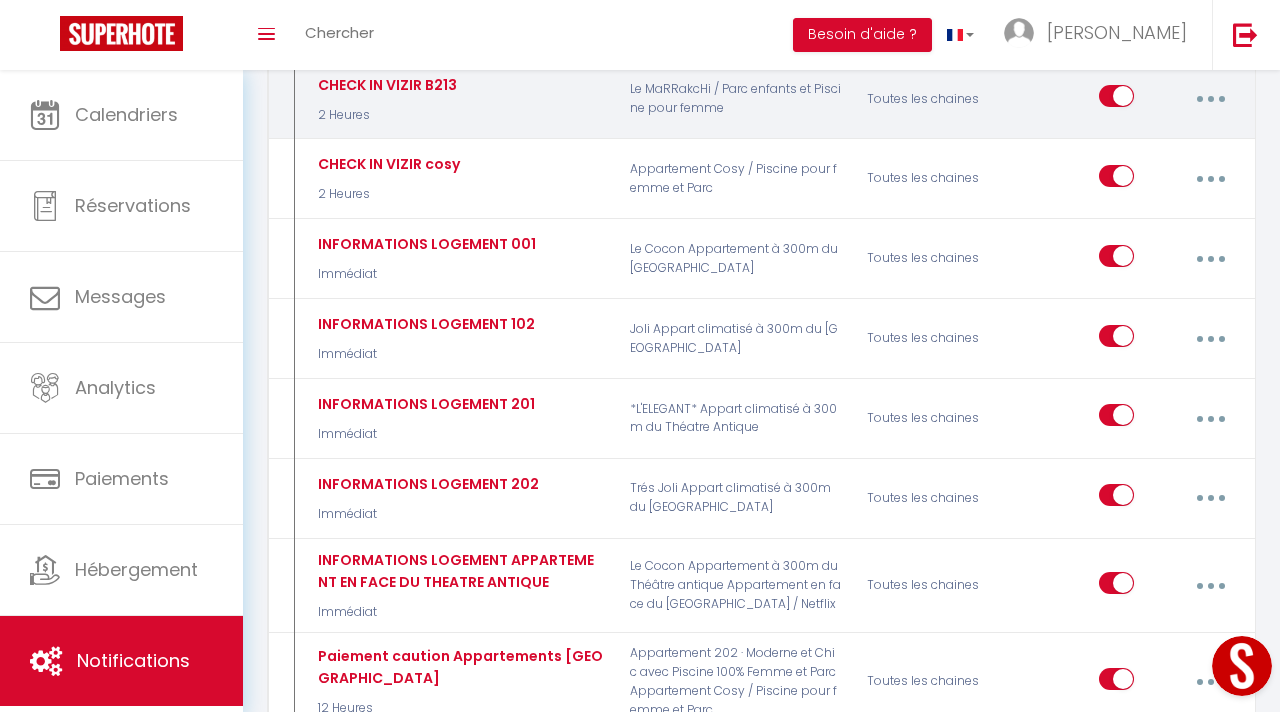 scroll, scrollTop: 1960, scrollLeft: 0, axis: vertical 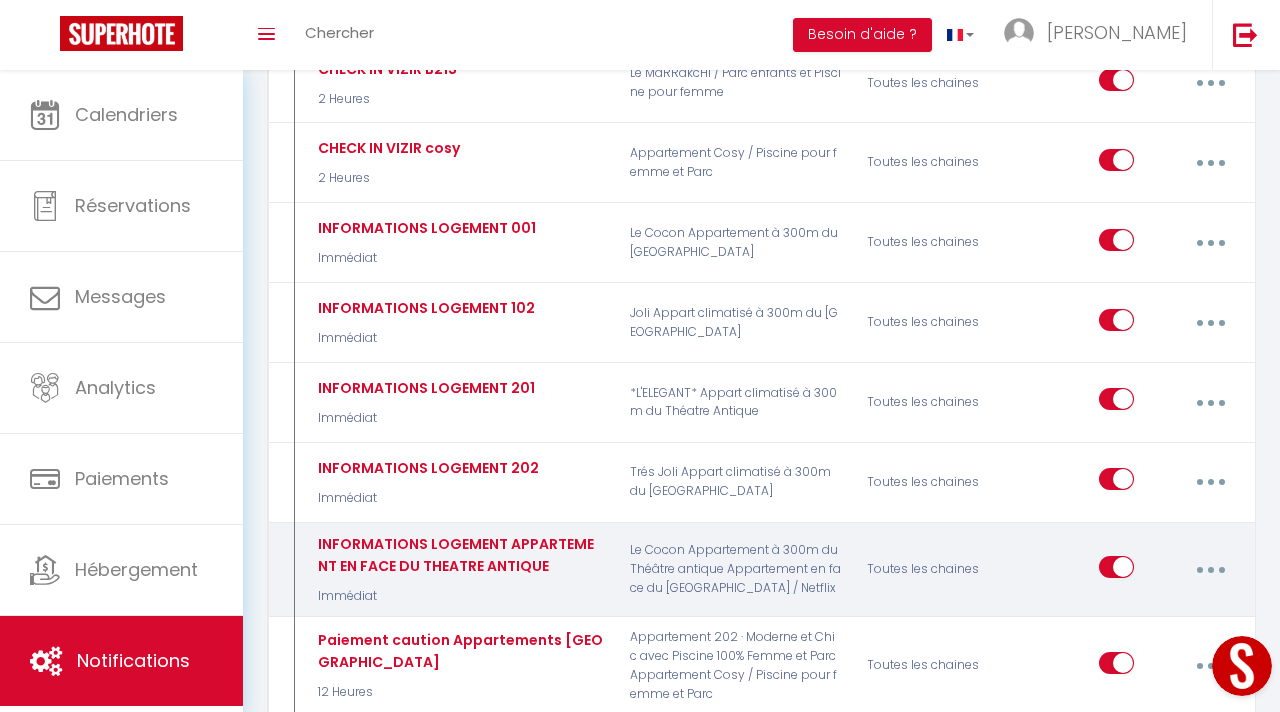 click at bounding box center [1210, 570] 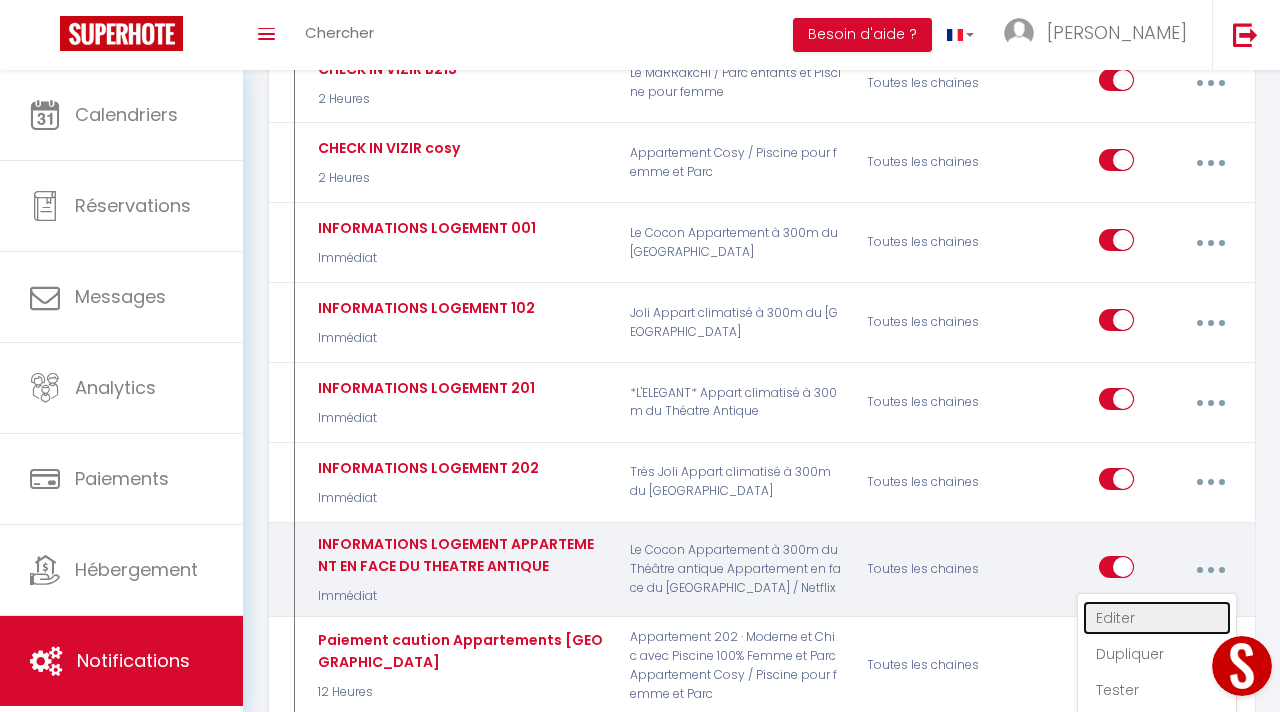 click on "Editer" at bounding box center (1157, 618) 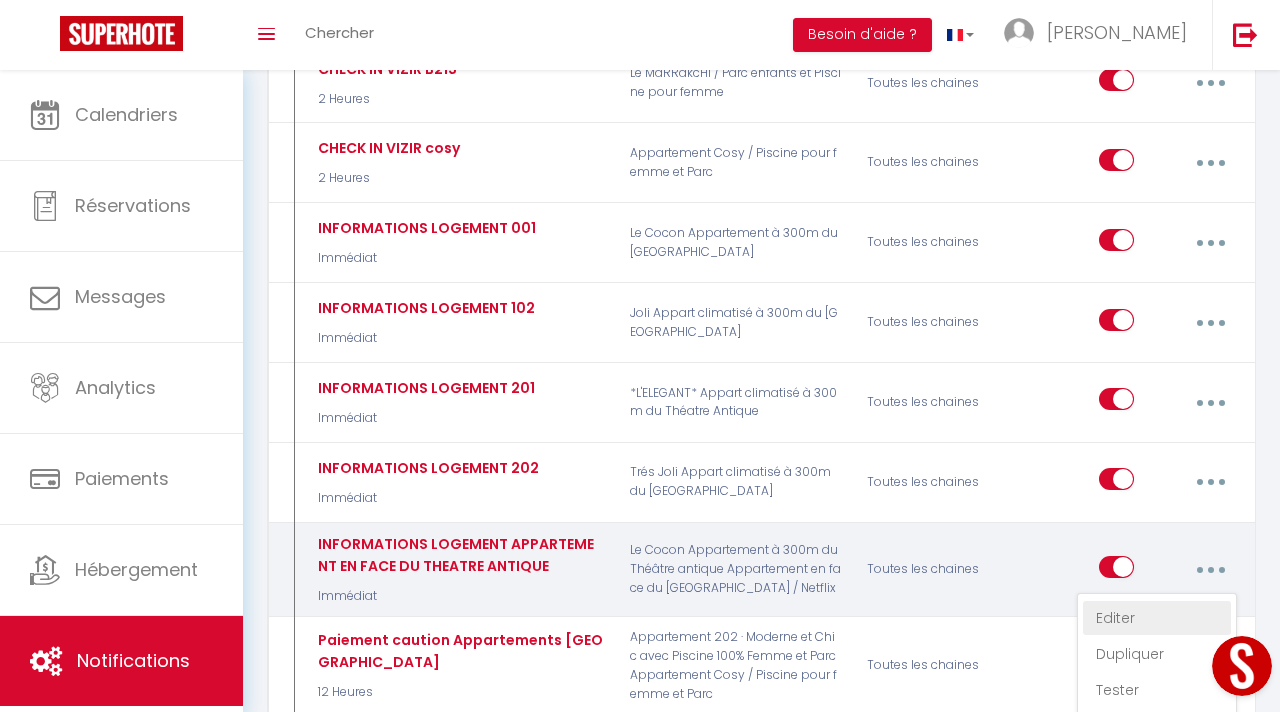 type on "INFORMATIONS LOGEMENT APPARTEMENT EN FACE DU THEATRE ANTIQUE" 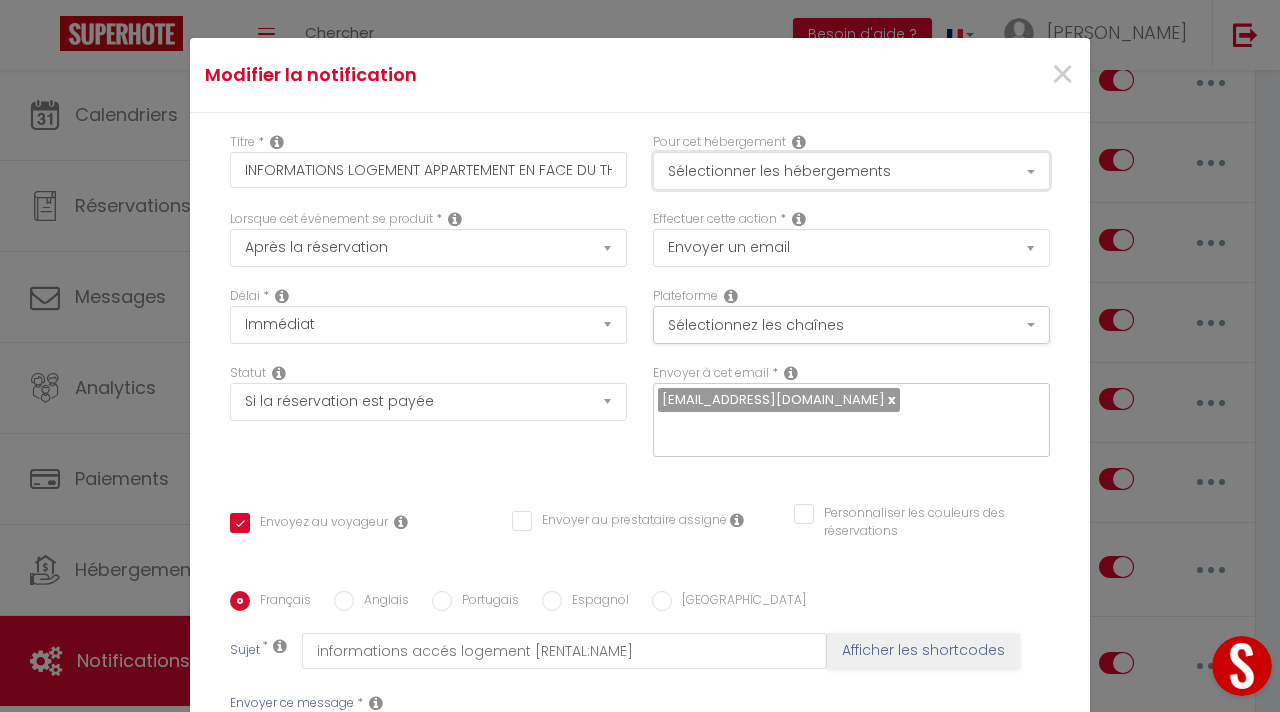 click on "Sélectionner les hébergements" at bounding box center [851, 171] 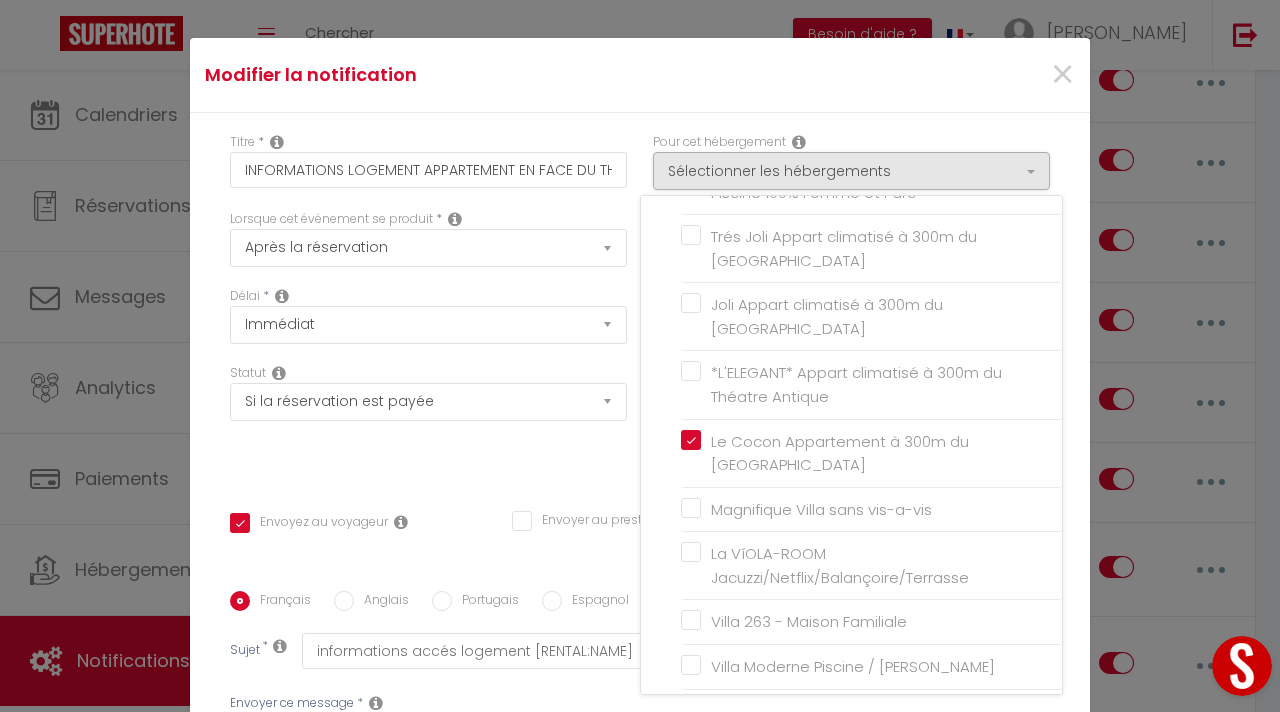 scroll, scrollTop: 402, scrollLeft: 0, axis: vertical 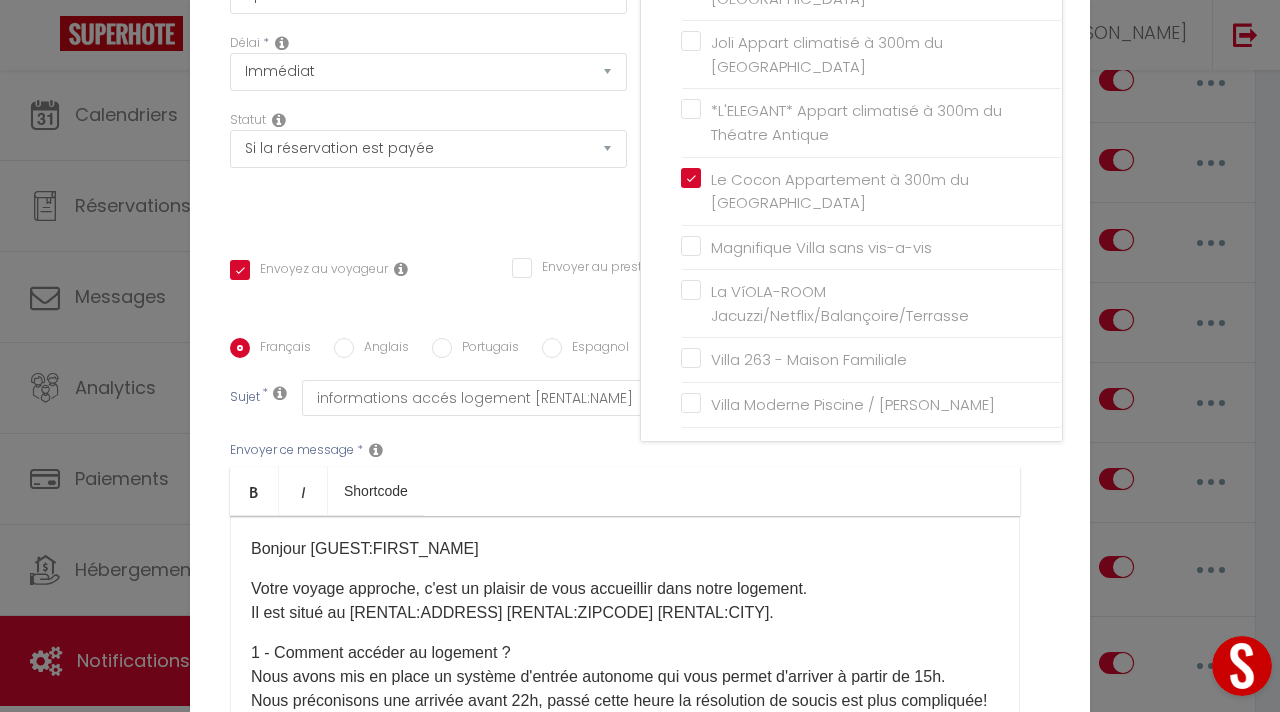 drag, startPoint x: 1022, startPoint y: 241, endPoint x: 965, endPoint y: 711, distance: 473.44376 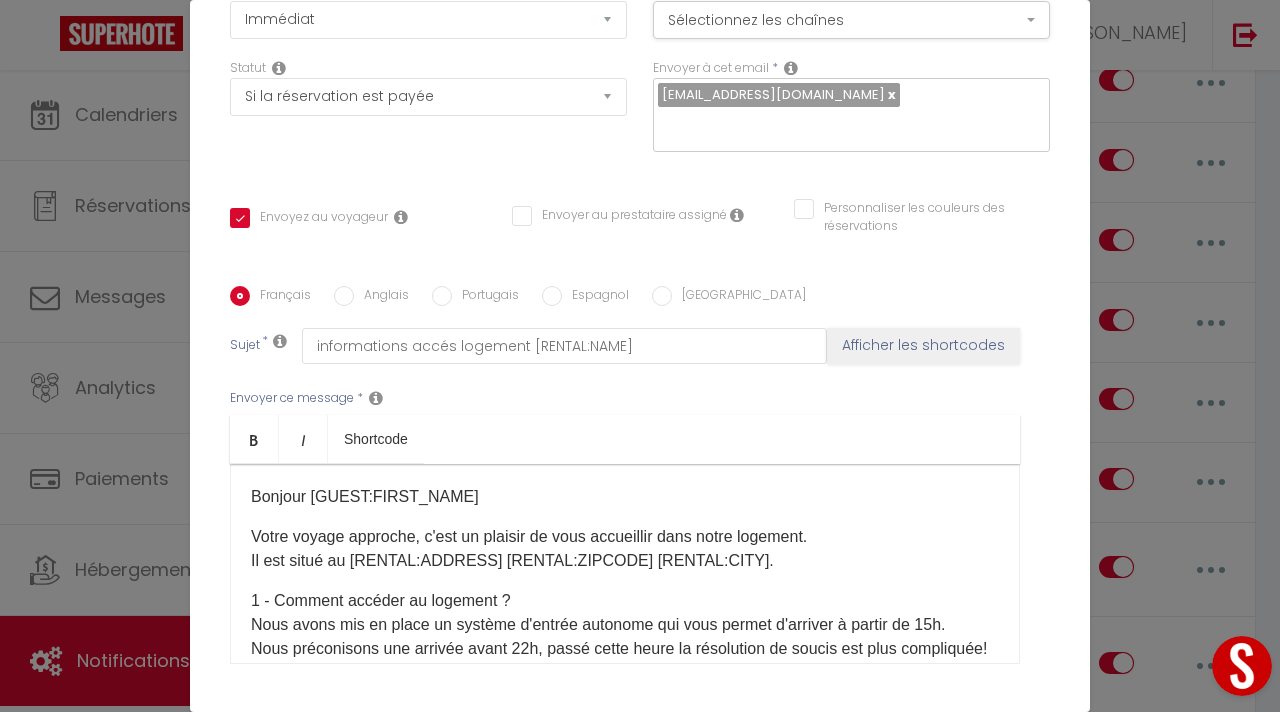 click on "Titre   *     INFORMATIONS LOGEMENT APPARTEMENT EN FACE DU THEATRE ANTIQUE   Pour cet hébergement
Sélectionner les hébergements
Tous les apparts
Autres
Appartement en face du Théâtre Antique / Netflix
Appartement Cosy / Piscine pour femme et Parc
Villa luxe 5 suites Piscine Chauffée Hammam & Jeux
Le MaRRakcHi / Parc enfants et Piscine pour femme
Appartement 202 · Moderne et Chic avec Piscine 100% Femme et Parc
*      Co2      *" at bounding box center (640, 286) 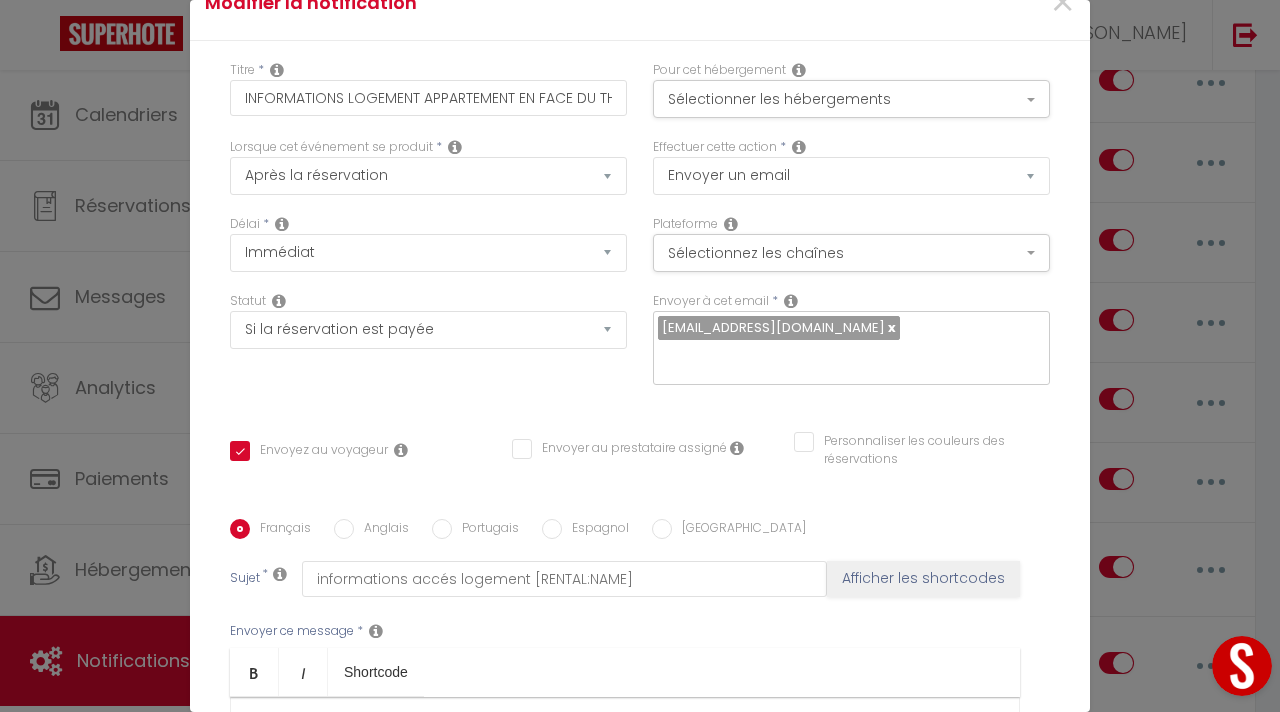 scroll, scrollTop: 0, scrollLeft: 0, axis: both 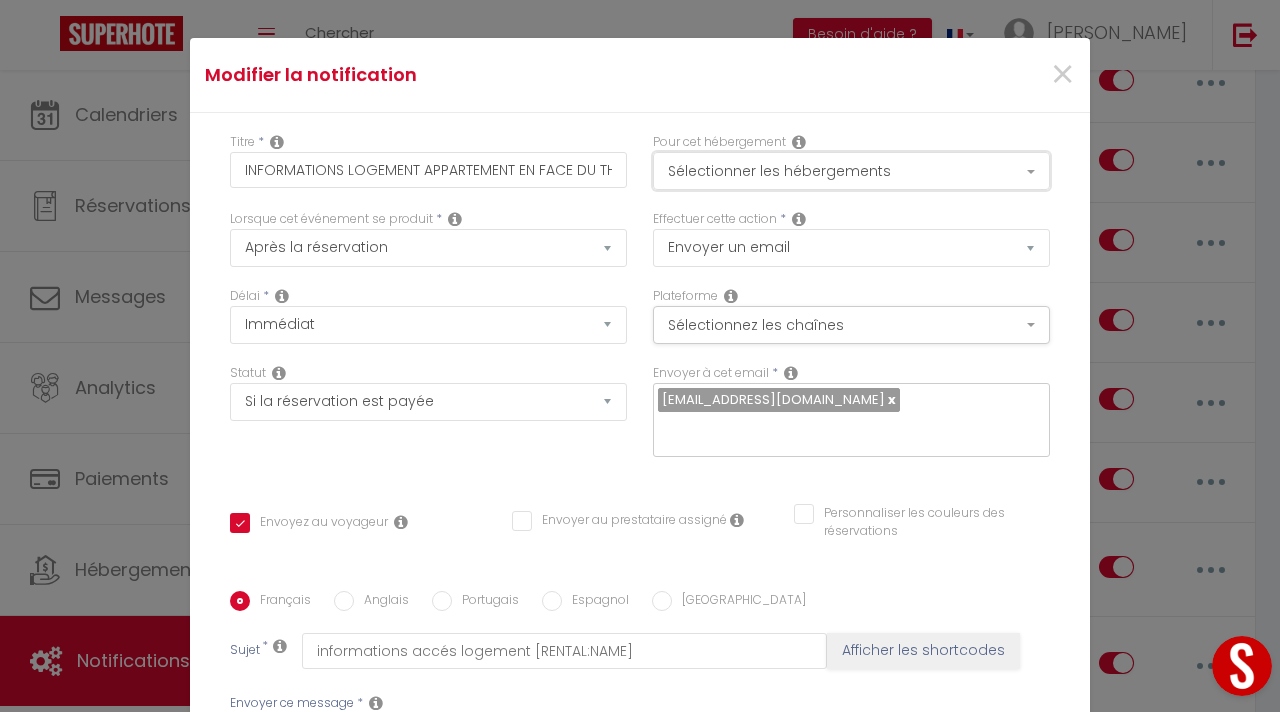 click on "Sélectionner les hébergements" at bounding box center [851, 171] 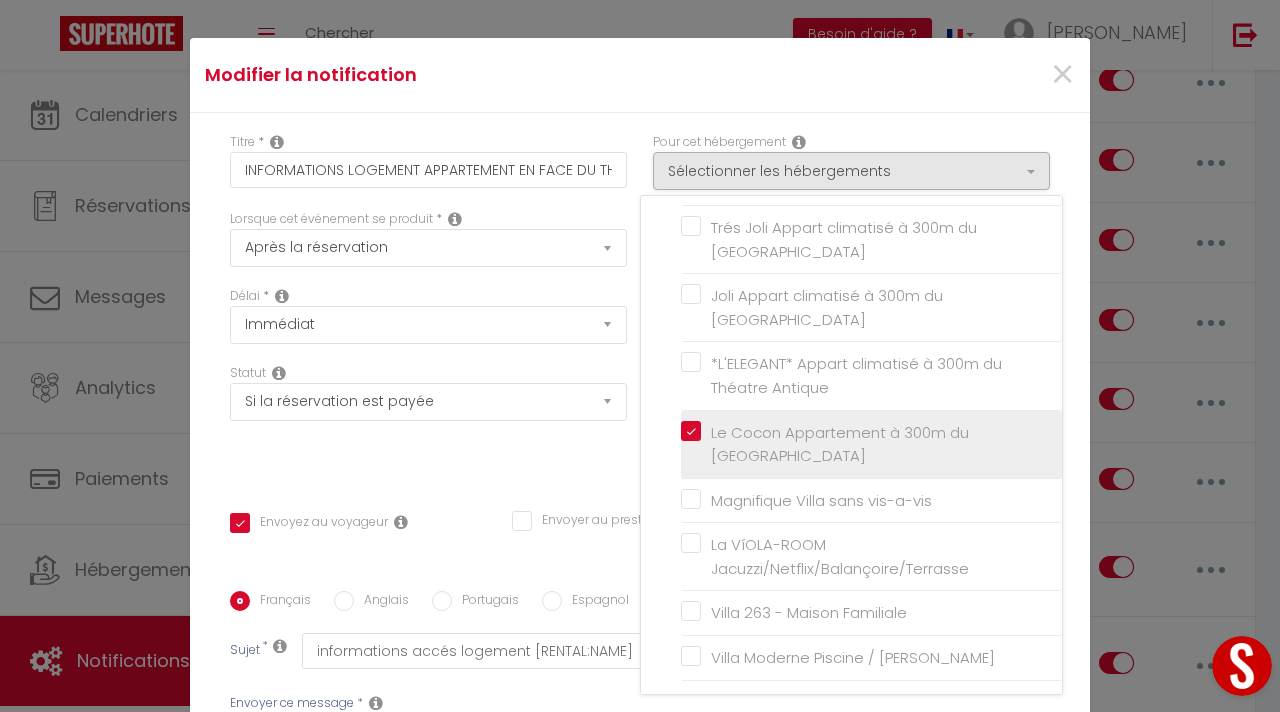 click on "Le Cocon Appartement à 300m du [GEOGRAPHIC_DATA]" at bounding box center (875, 444) 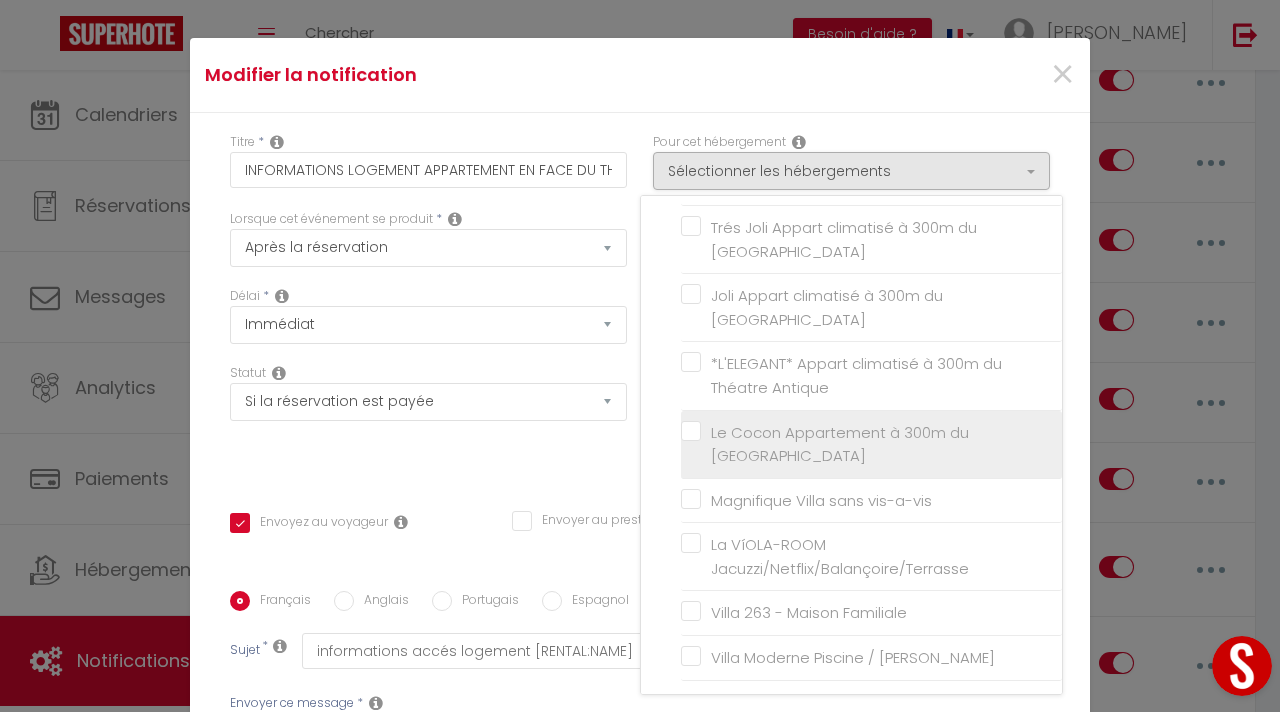 checkbox on "true" 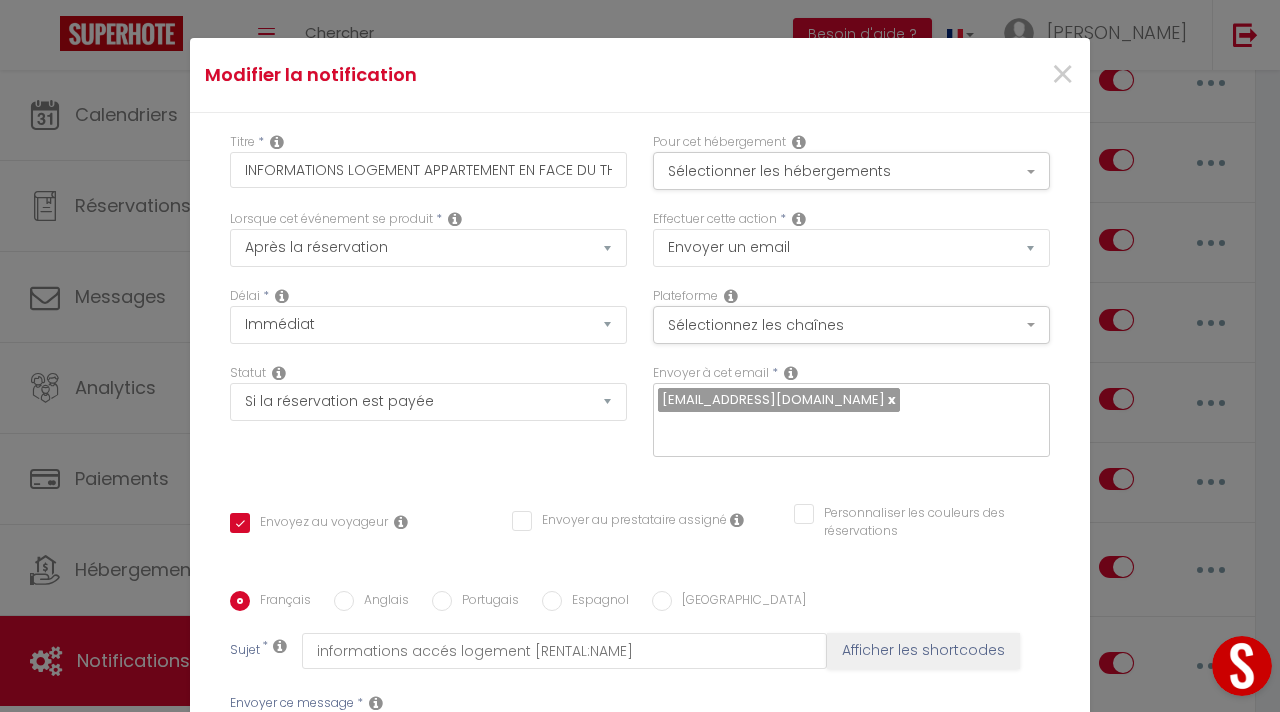 click on "Modifier la notification   ×" at bounding box center [640, 75] 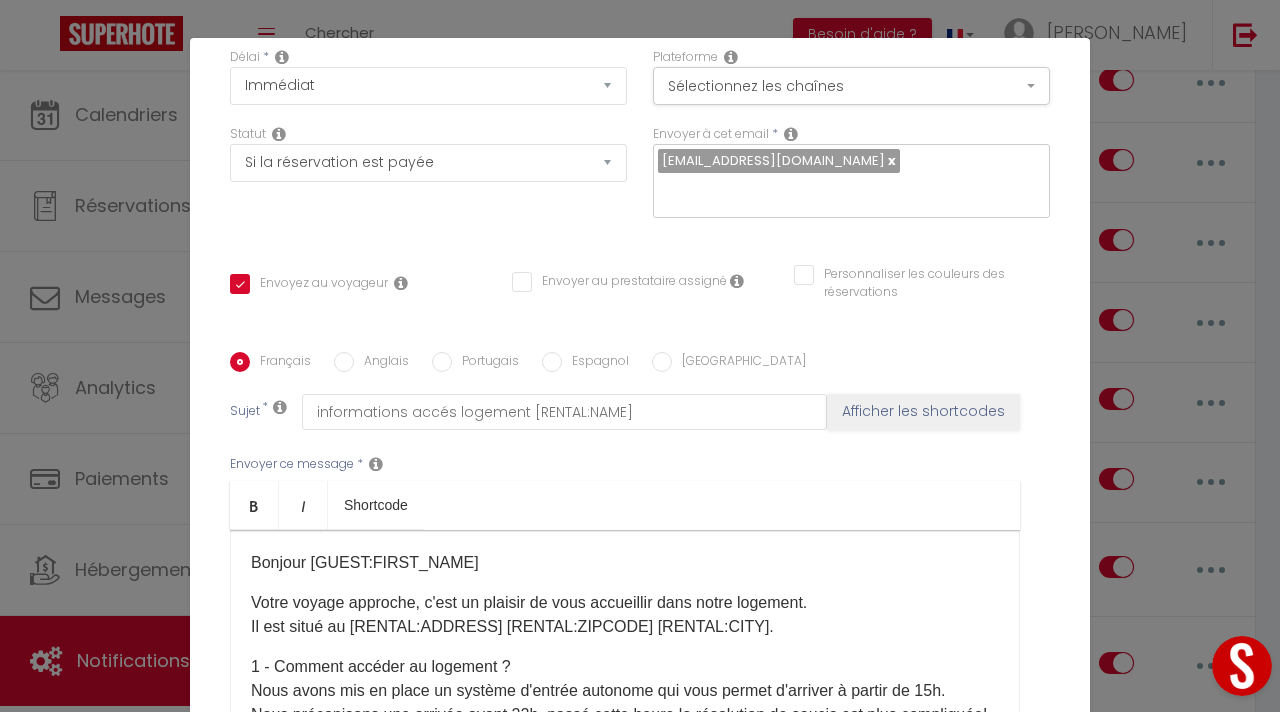 scroll, scrollTop: 342, scrollLeft: 0, axis: vertical 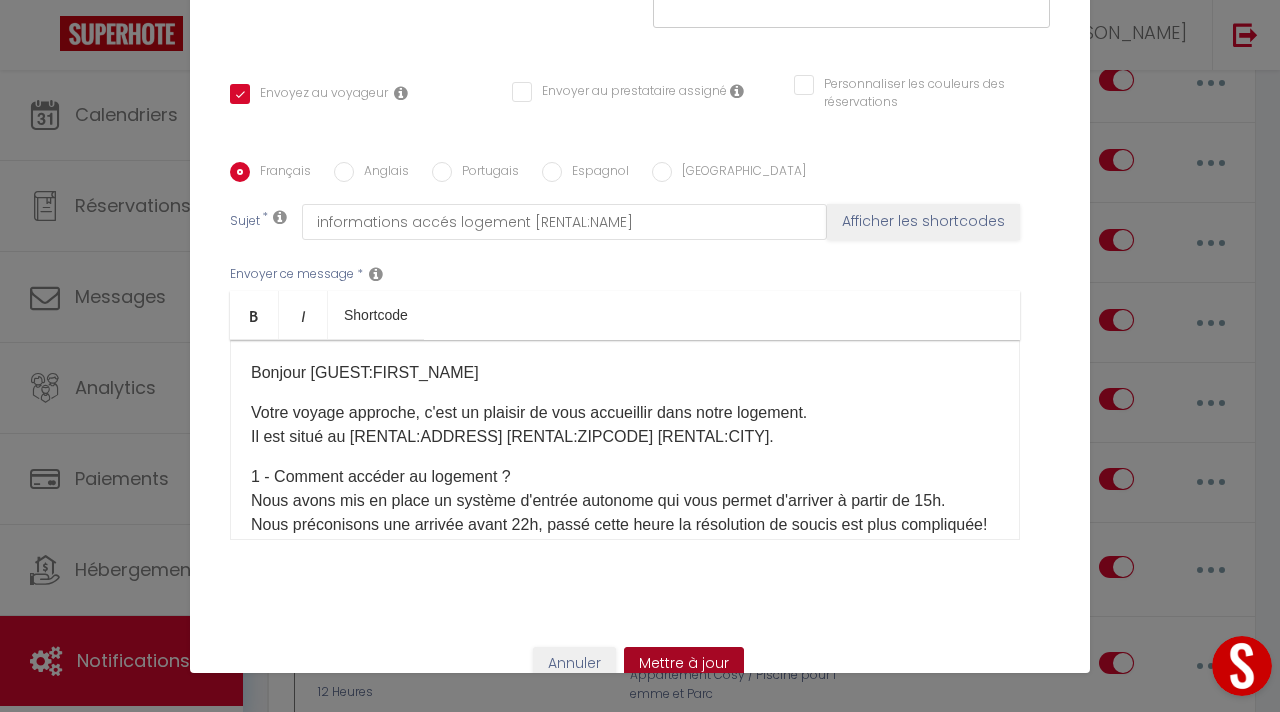 click on "Mettre à jour" at bounding box center [684, 664] 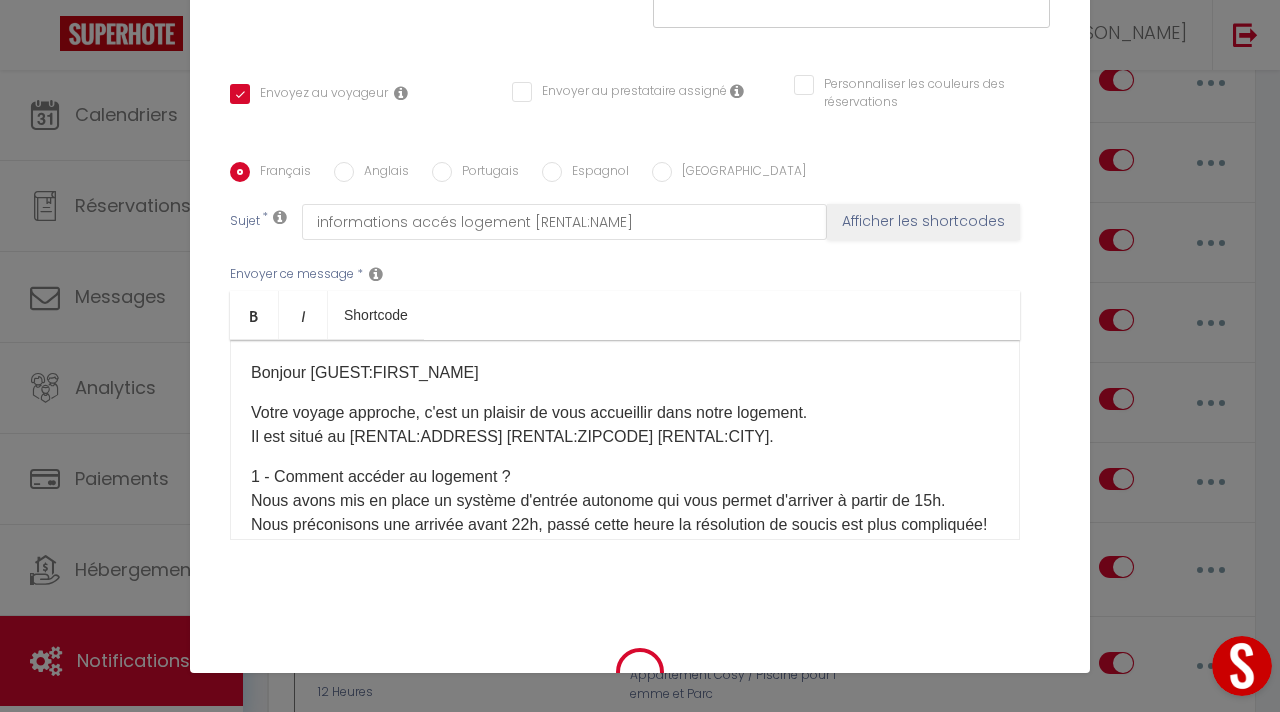 checkbox on "true" 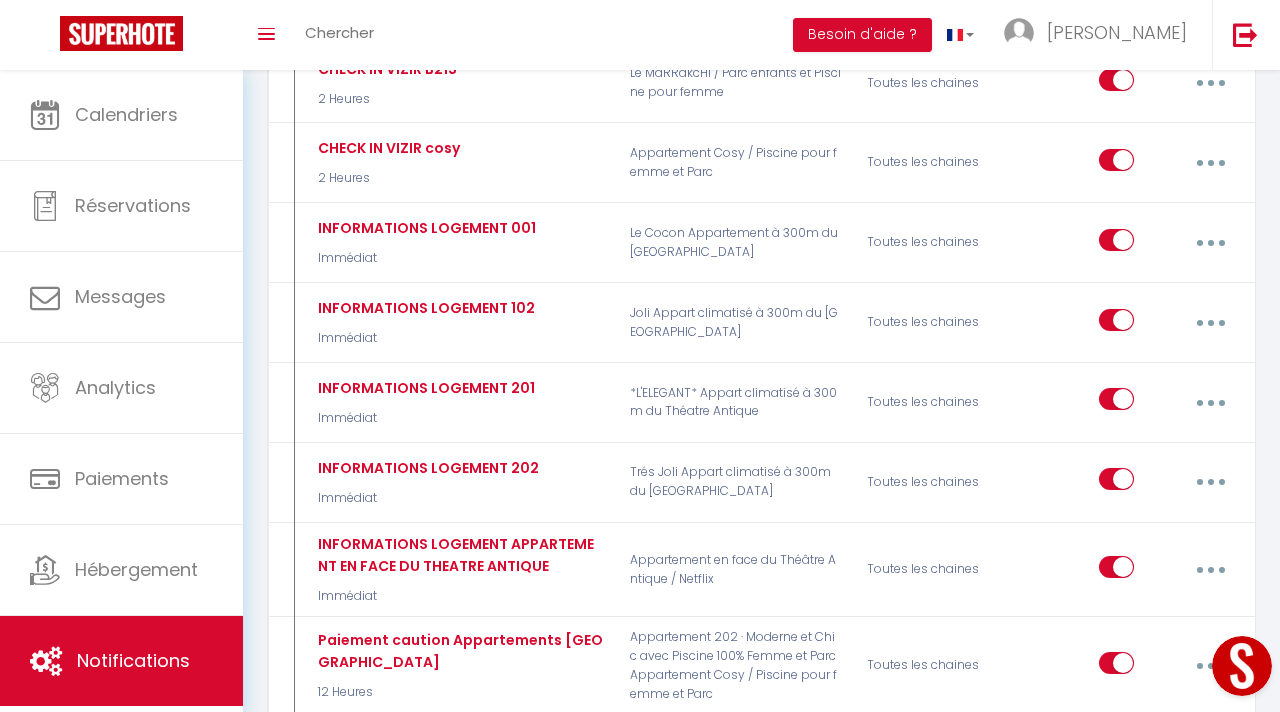 click on "Notifications
Actions
Nouvelle Notification    Exporter    Importer    Tous les apparts    Appartement en face du Théâtre Antique / Netflix Appartement Cosy / Piscine pour femme et [GEOGRAPHIC_DATA] luxe 5 suites Piscine Chauffée Hammam & Jeux Le MaRRakcHi / Parc enfants et Piscine pour femme Appartement 202 · Moderne et Chic avec Piscine 100% Femme et Parc Trés Joli Appart climatisé à 300m du [GEOGRAPHIC_DATA] Joli Appart climatisé à 300m du [GEOGRAPHIC_DATA] *L'ELEGANT* Appart climatisé à 300m du Théatre Antique Le Cocon Appartement à 300m du Théâtre antique Magnifique Villa sans vis-a-vis [GEOGRAPHIC_DATA]-ROOM Jacuzzi/Netflix/Balançoire/Terrasse Villa 263 - Maison Familiale Villa Moderne Piscine / Jacuzzi
Actions
Nouveau shortcode personnalisé    Notifications   SHORTCODES PERSONNALISÉS
Après la réservation" at bounding box center (761, 984) 